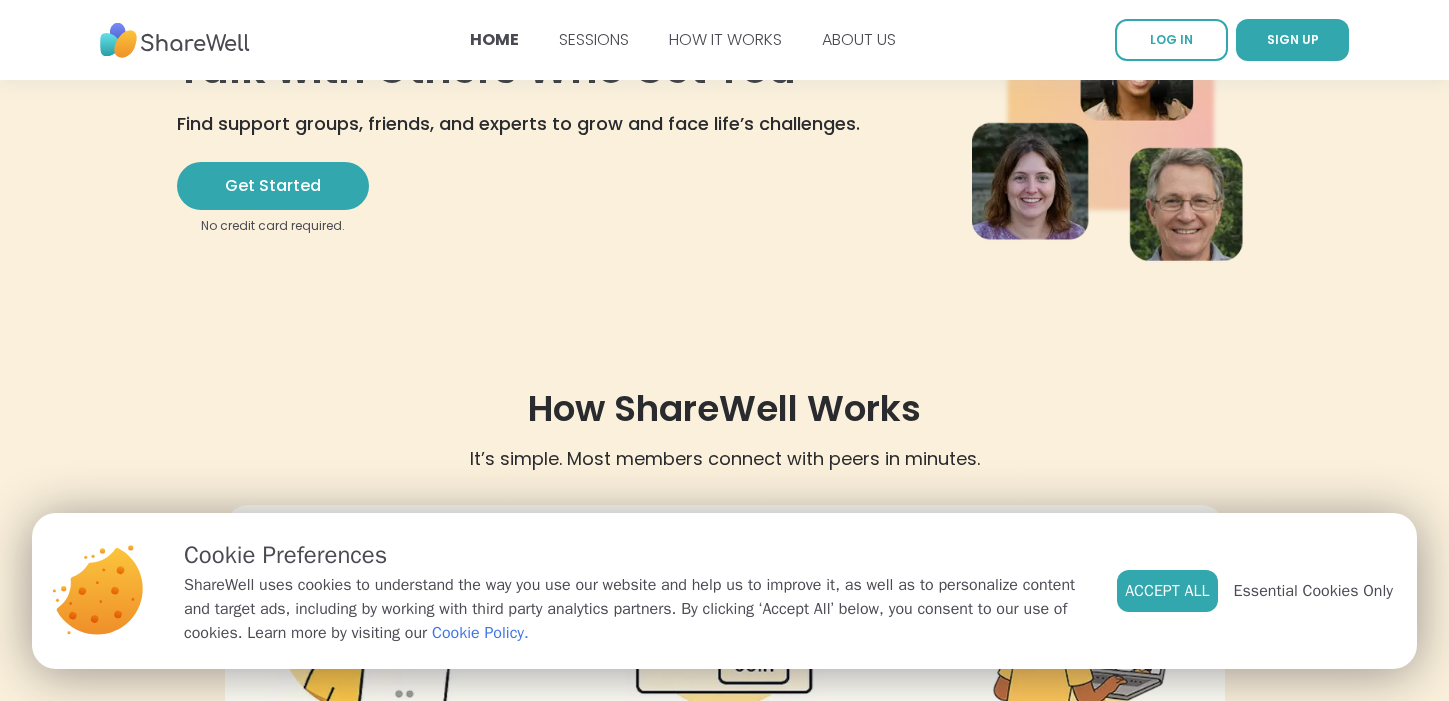 scroll, scrollTop: 0, scrollLeft: 0, axis: both 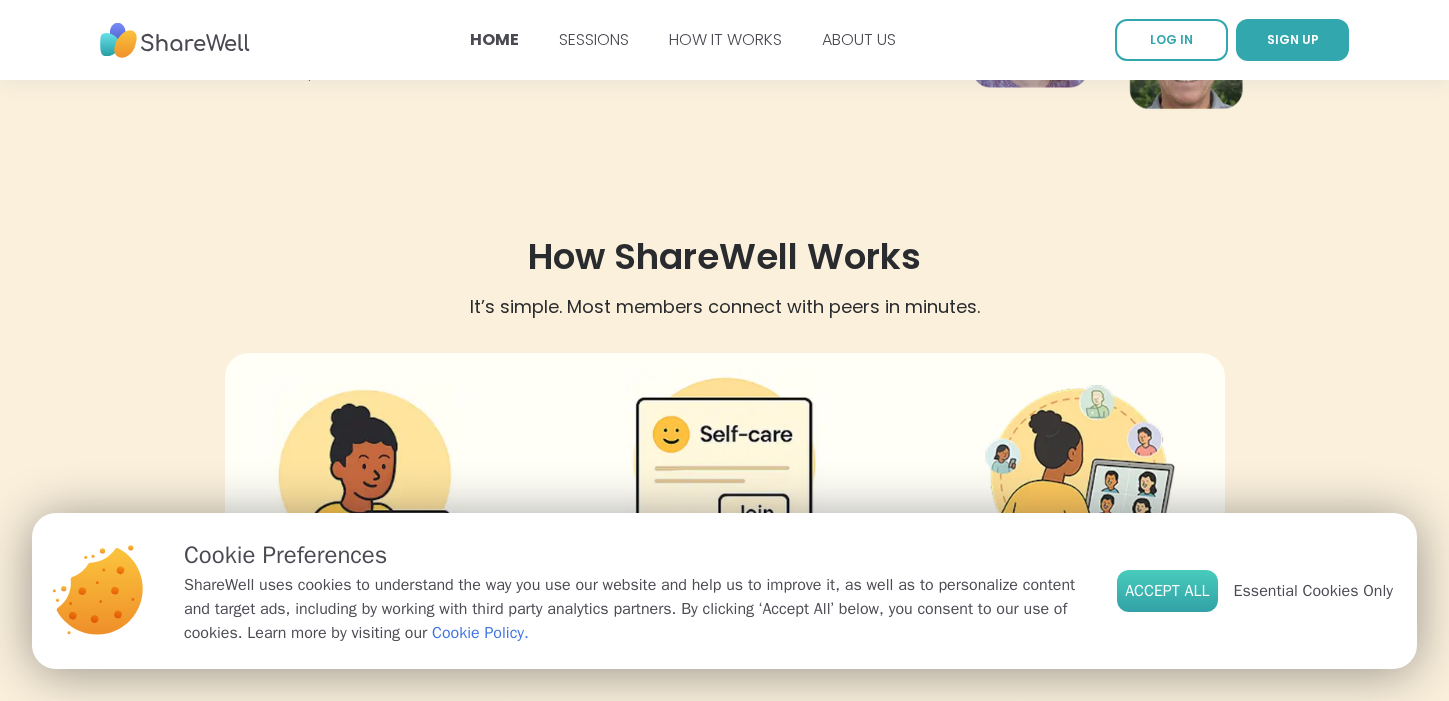 click on "Accept All" at bounding box center [1167, 591] 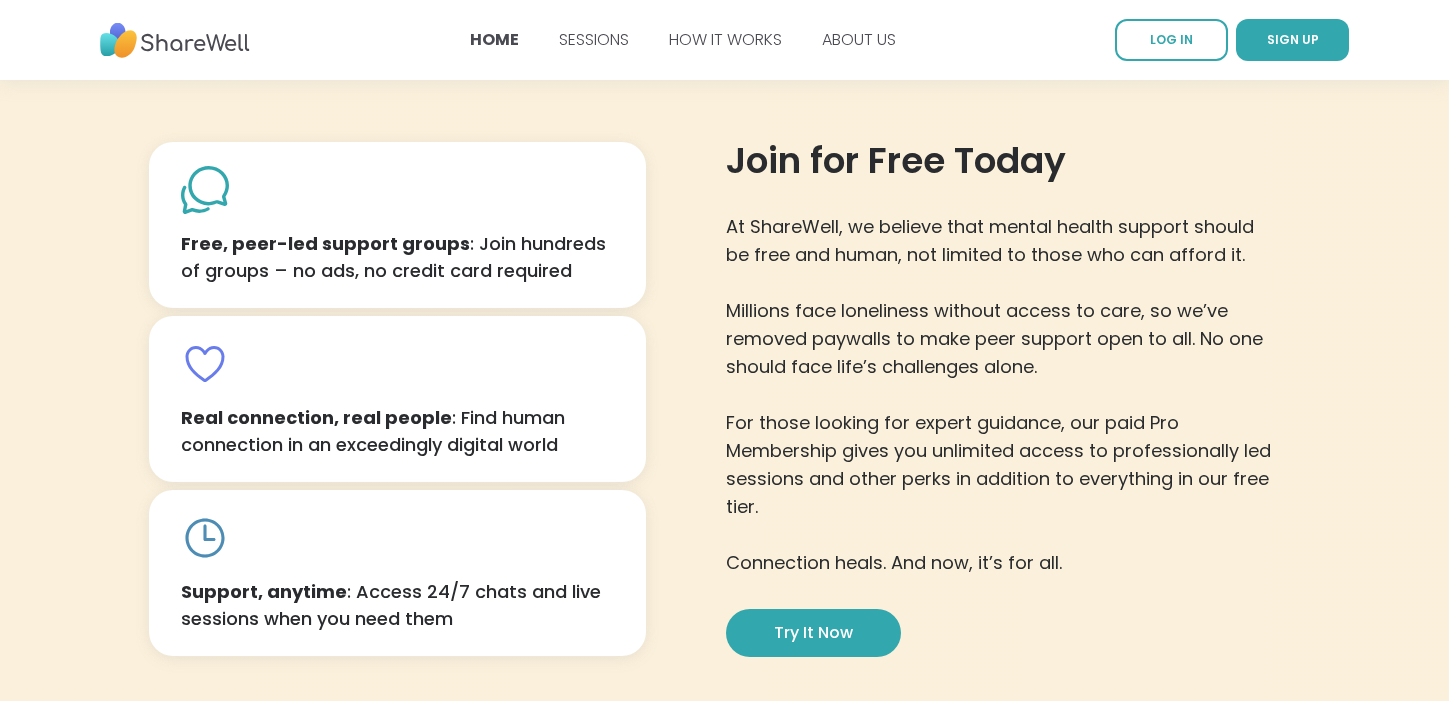 scroll, scrollTop: 987, scrollLeft: 0, axis: vertical 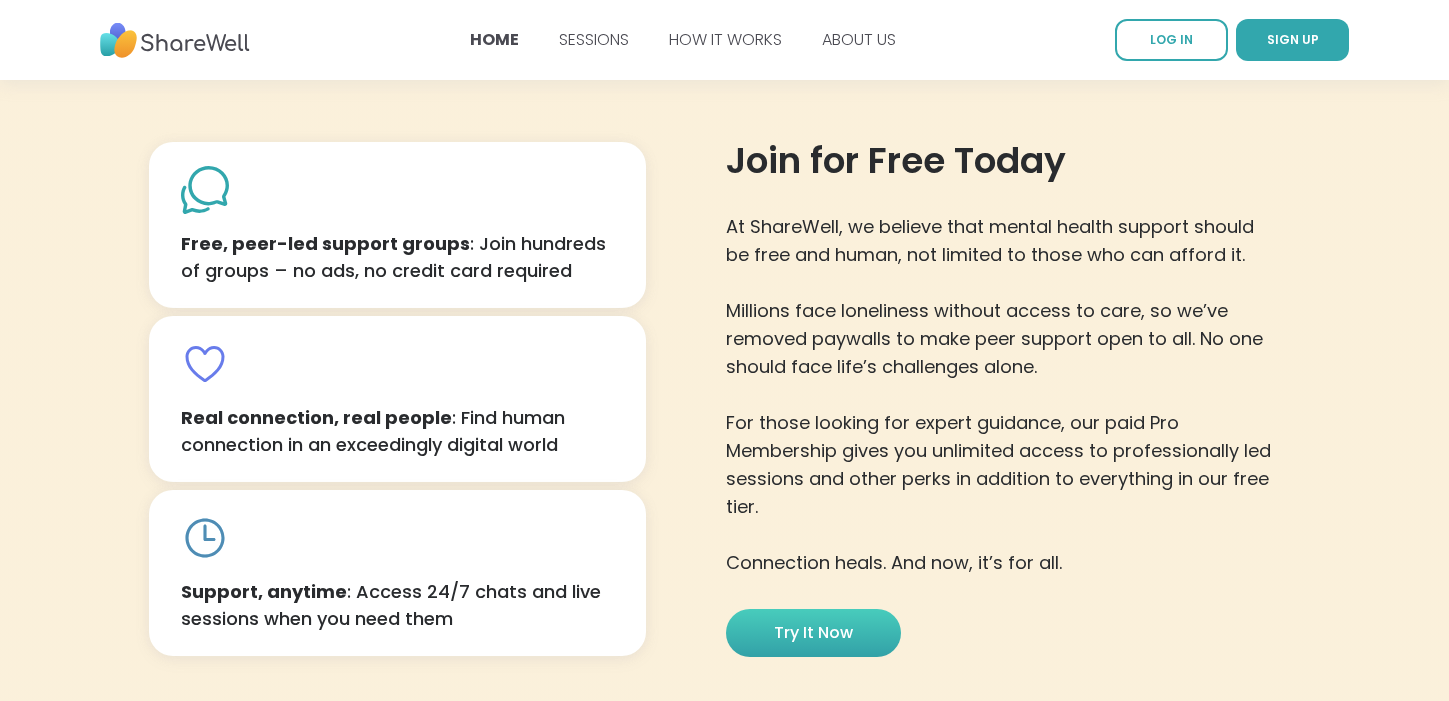 click on "Try it now" at bounding box center (813, 633) 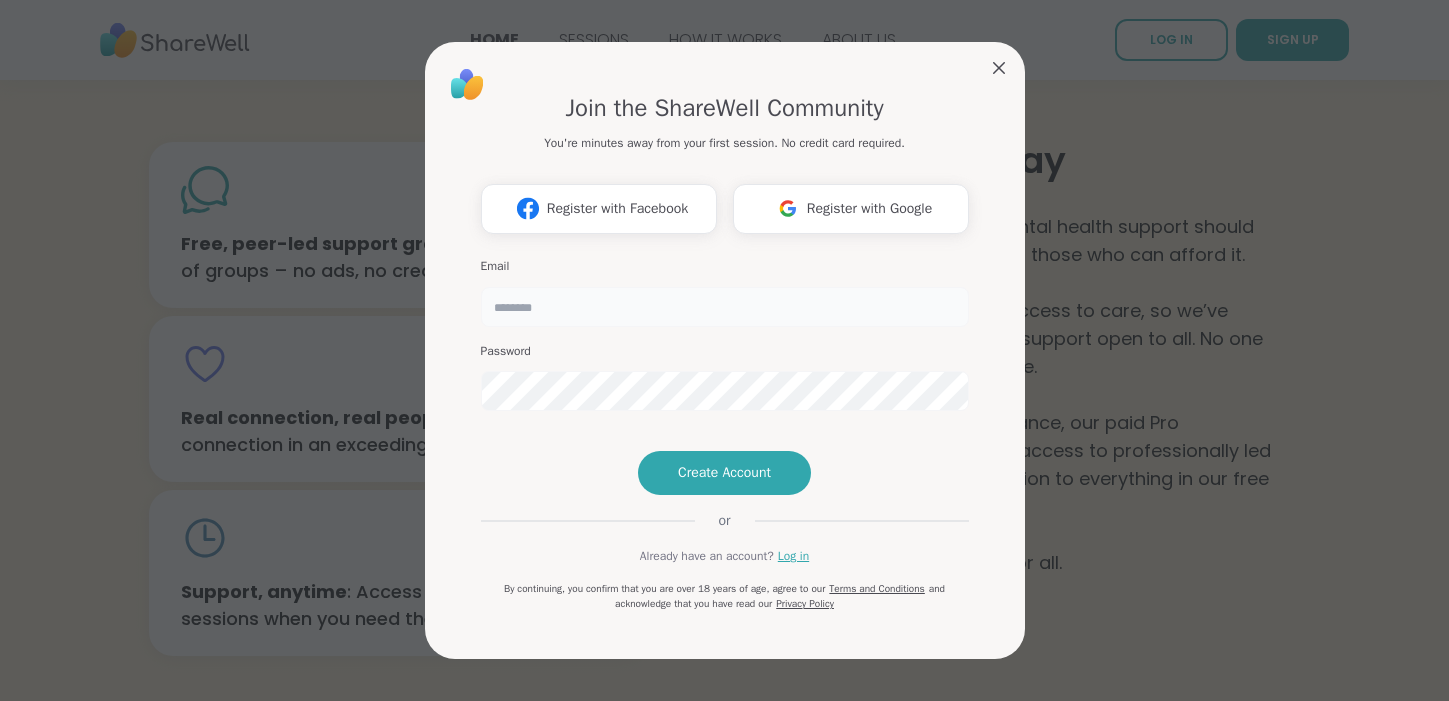 click at bounding box center [725, 307] 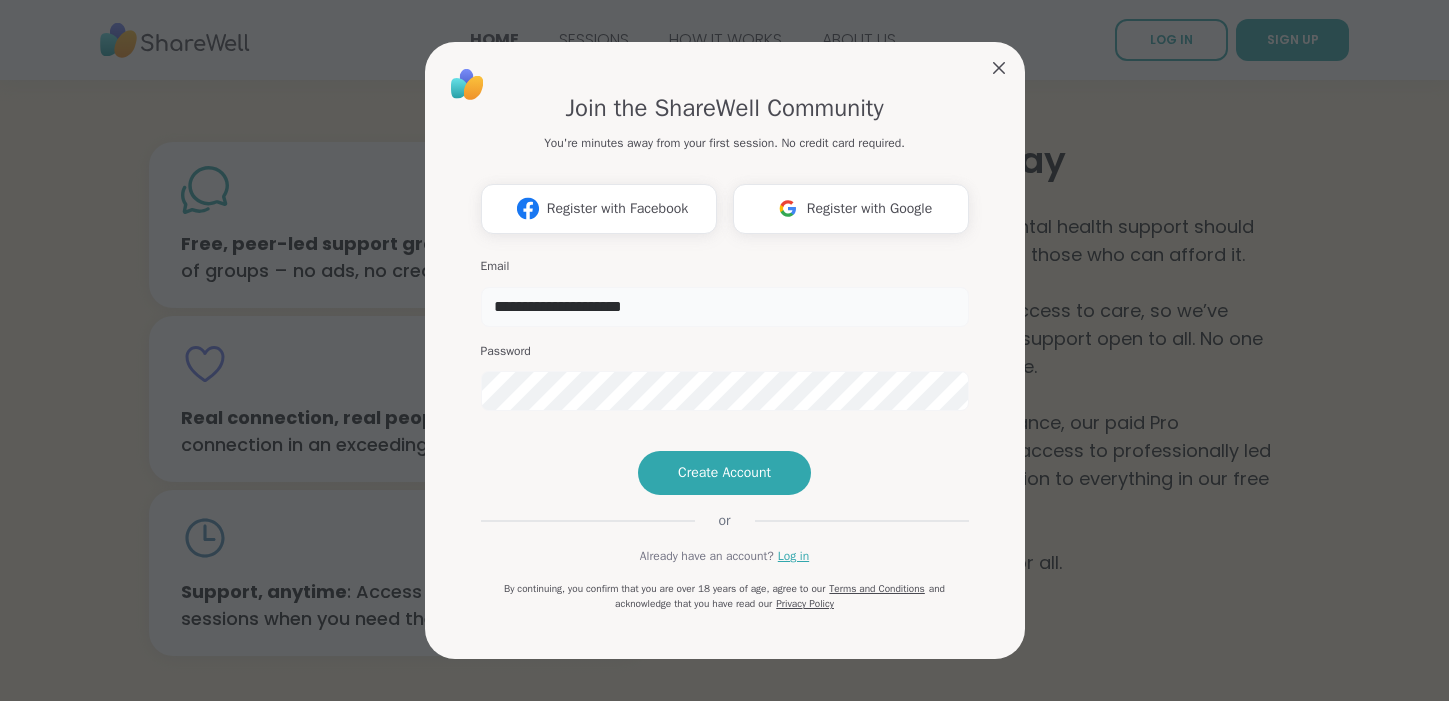 type on "**********" 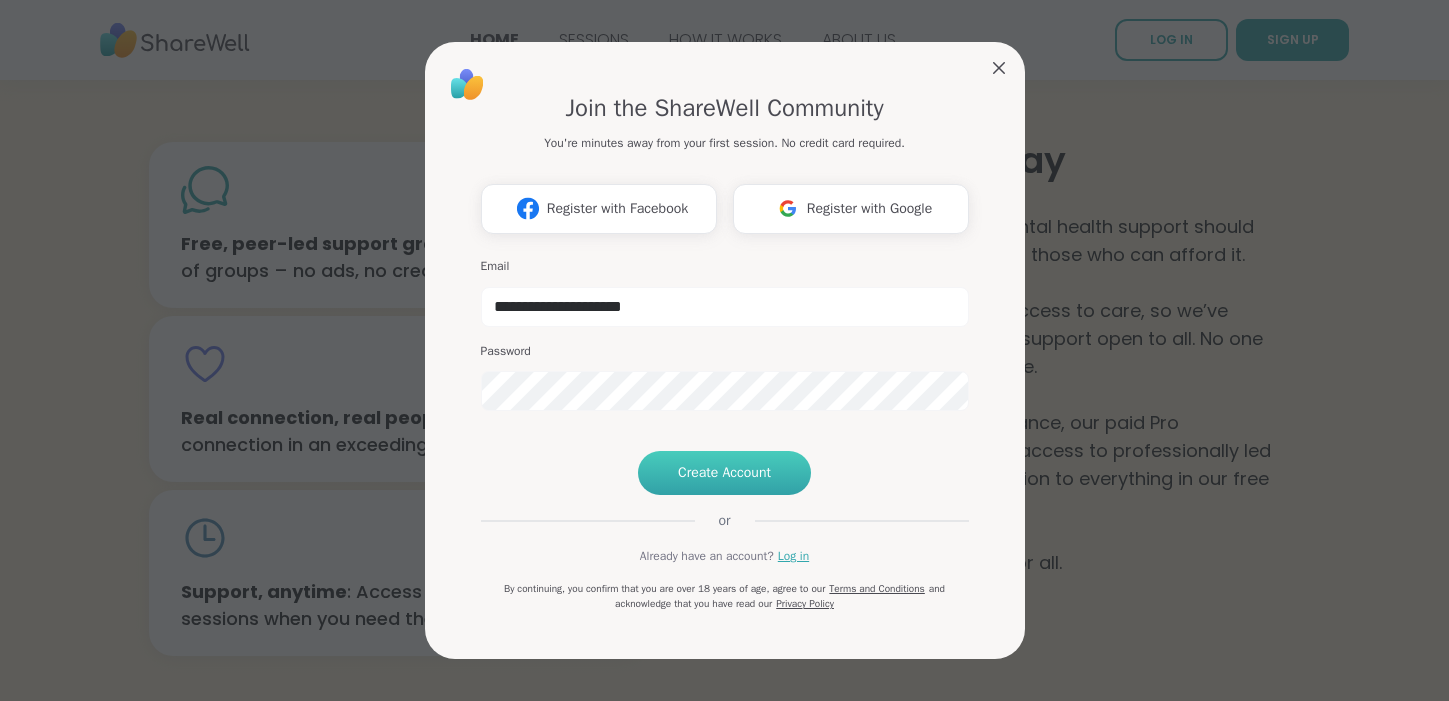 click on "Create Account" at bounding box center [724, 473] 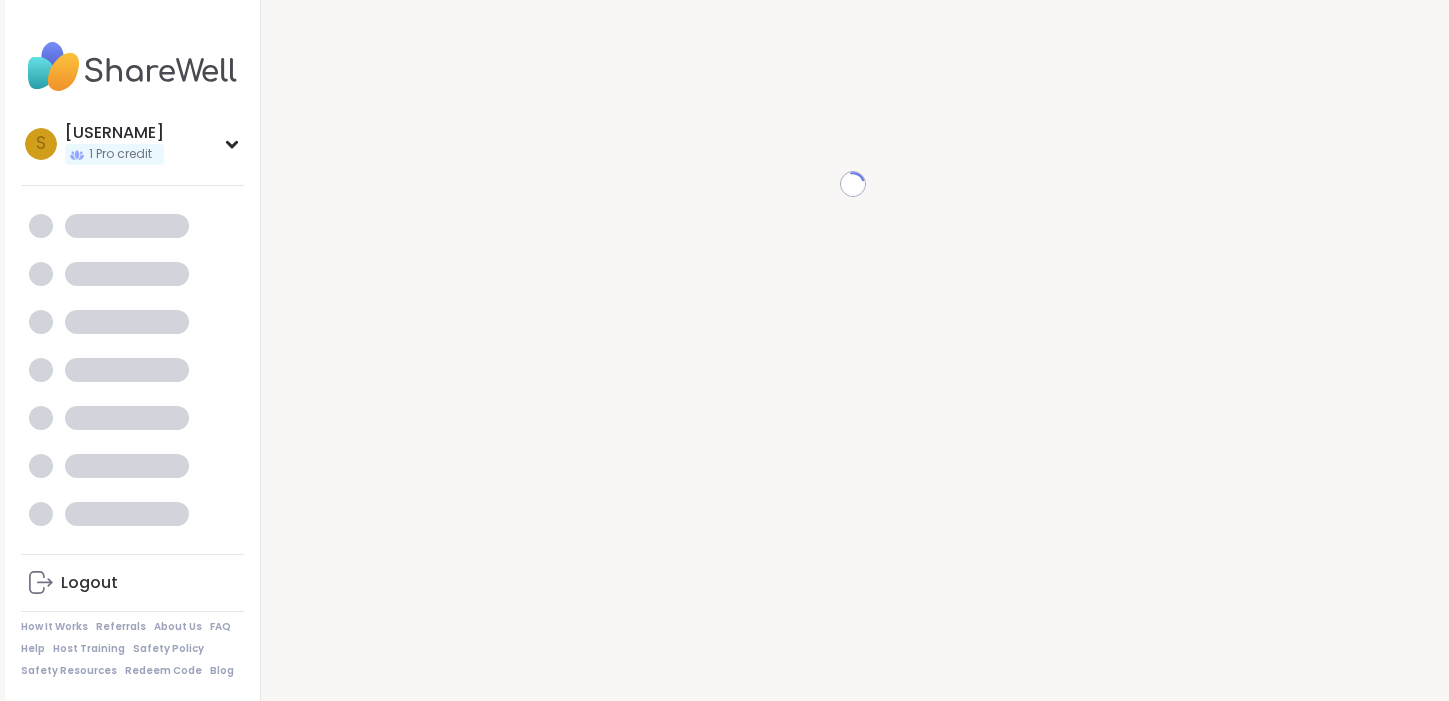 scroll, scrollTop: 0, scrollLeft: 0, axis: both 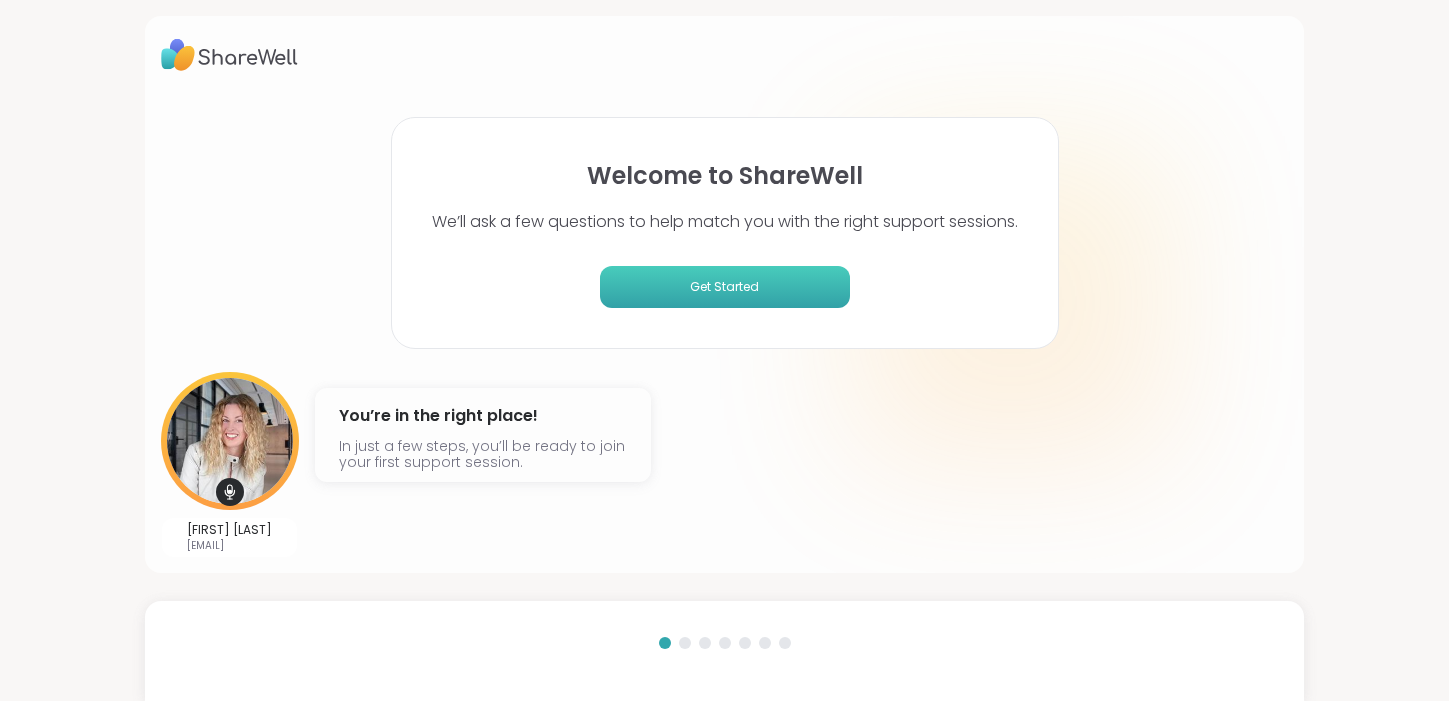 click on "Get Started" at bounding box center (725, 287) 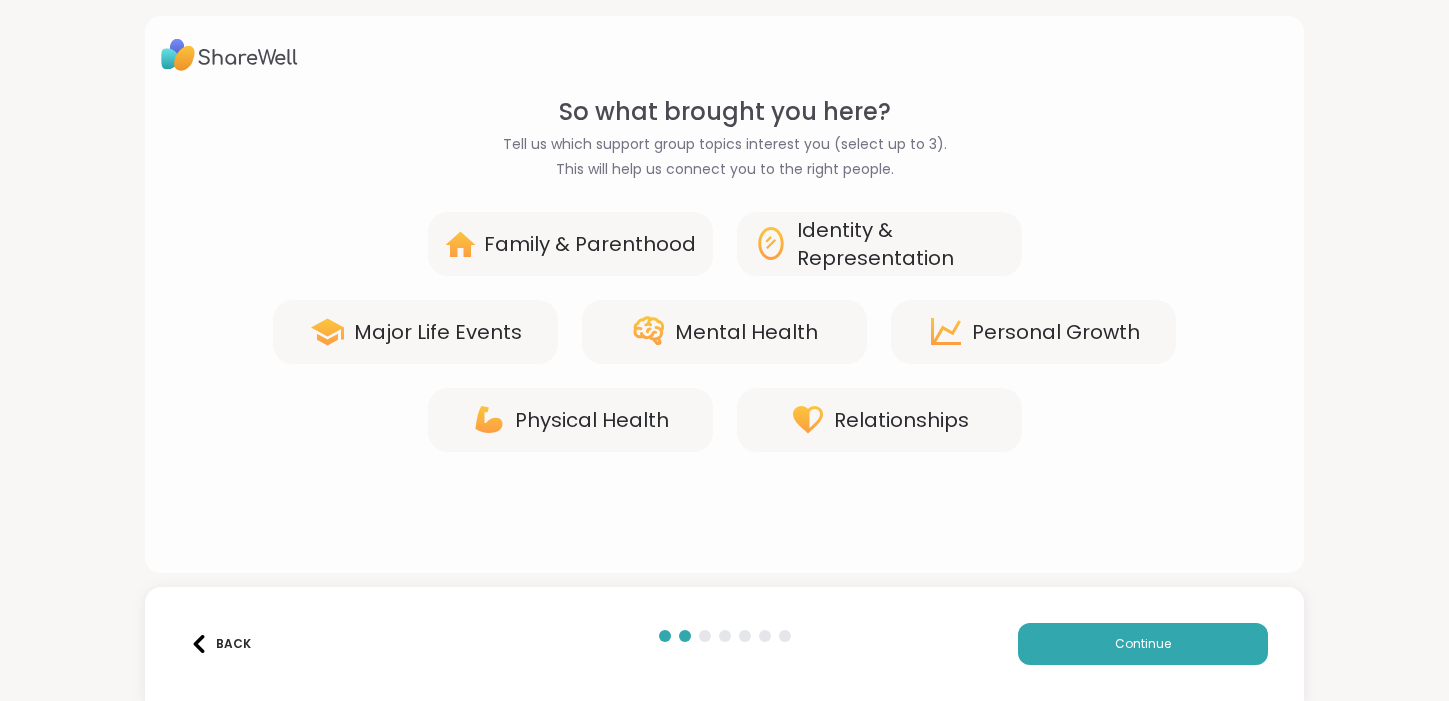 click on "Family & Parenthood" at bounding box center [590, 244] 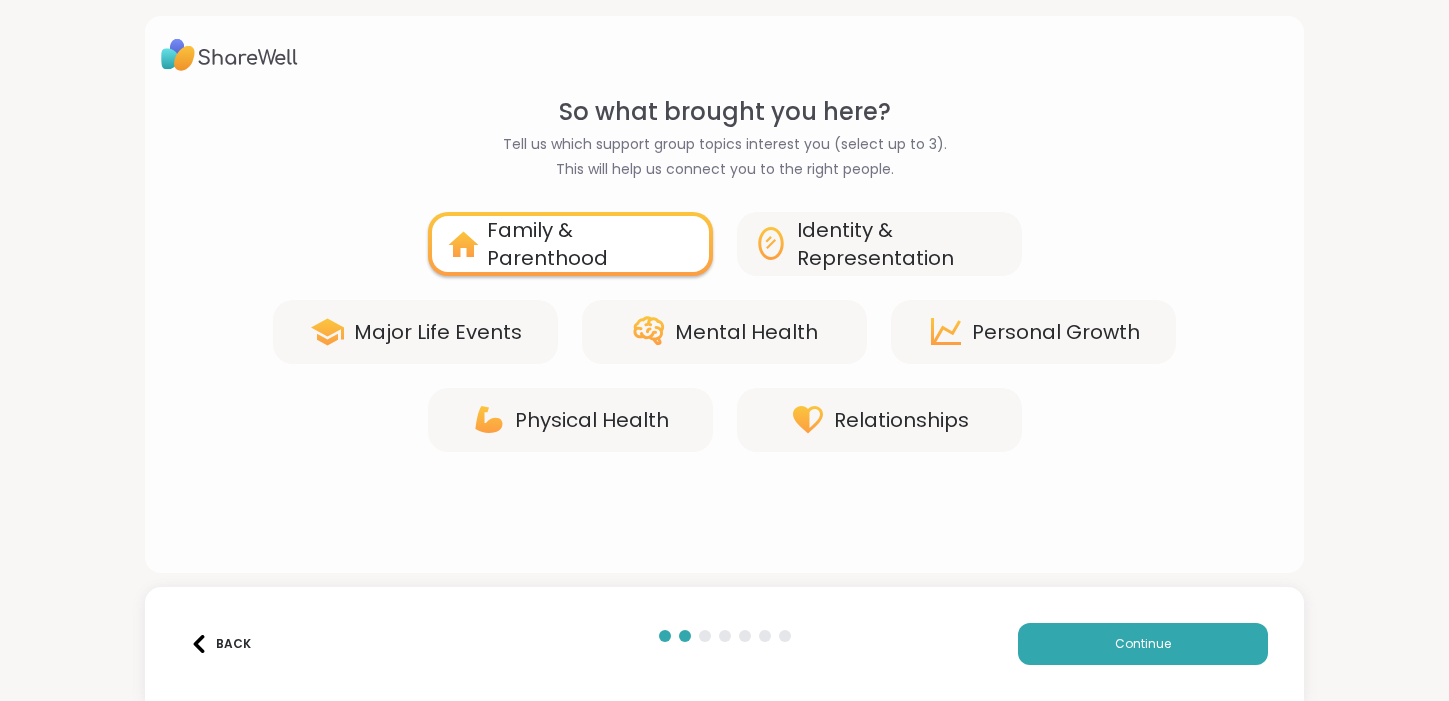 click on "Mental Health" at bounding box center (746, 332) 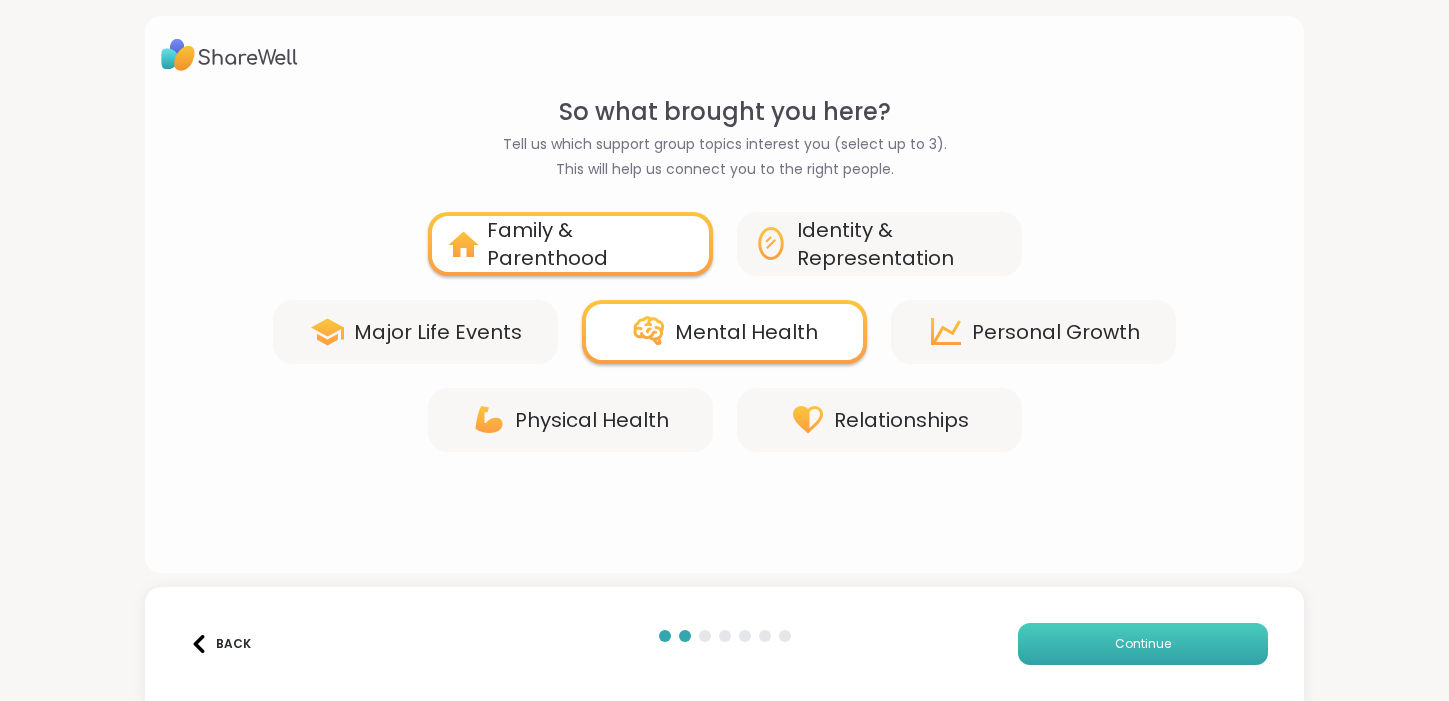 click on "Continue" at bounding box center (1143, 644) 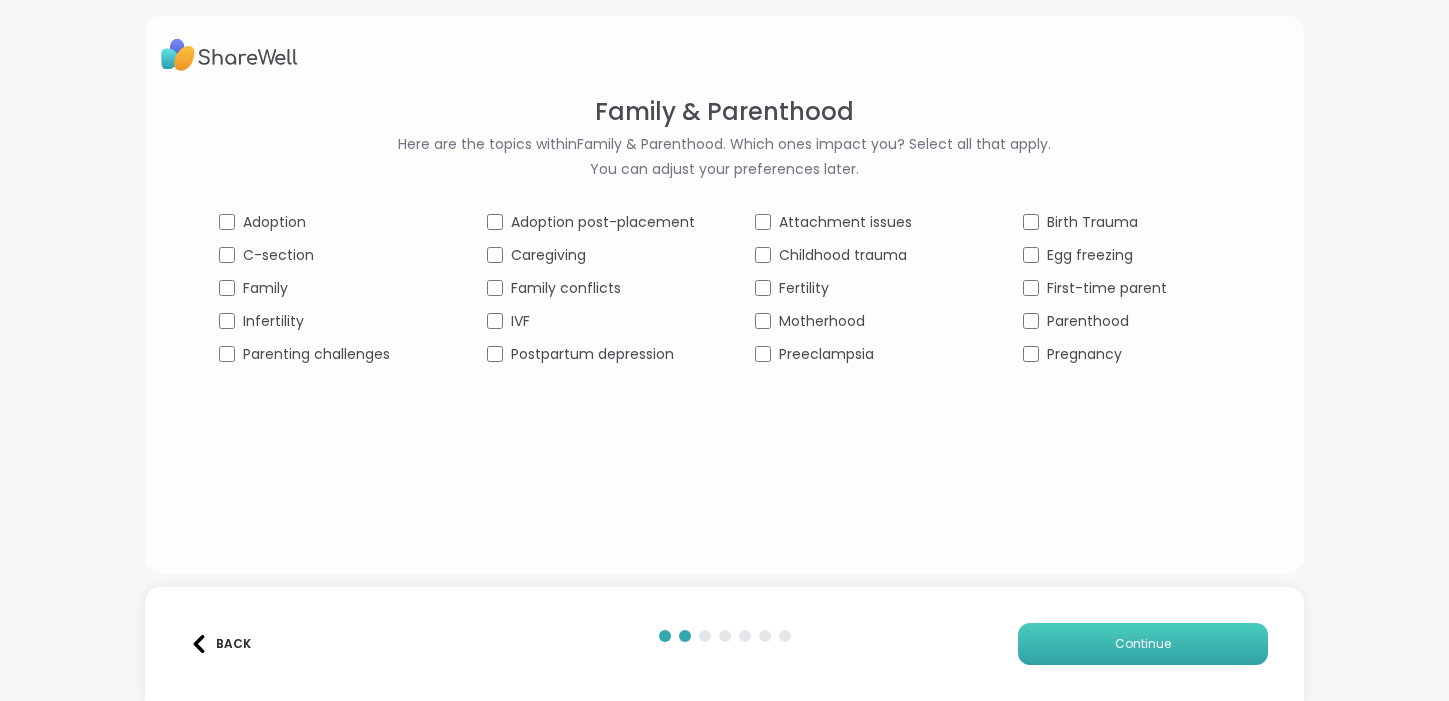 click on "Continue" at bounding box center (1143, 644) 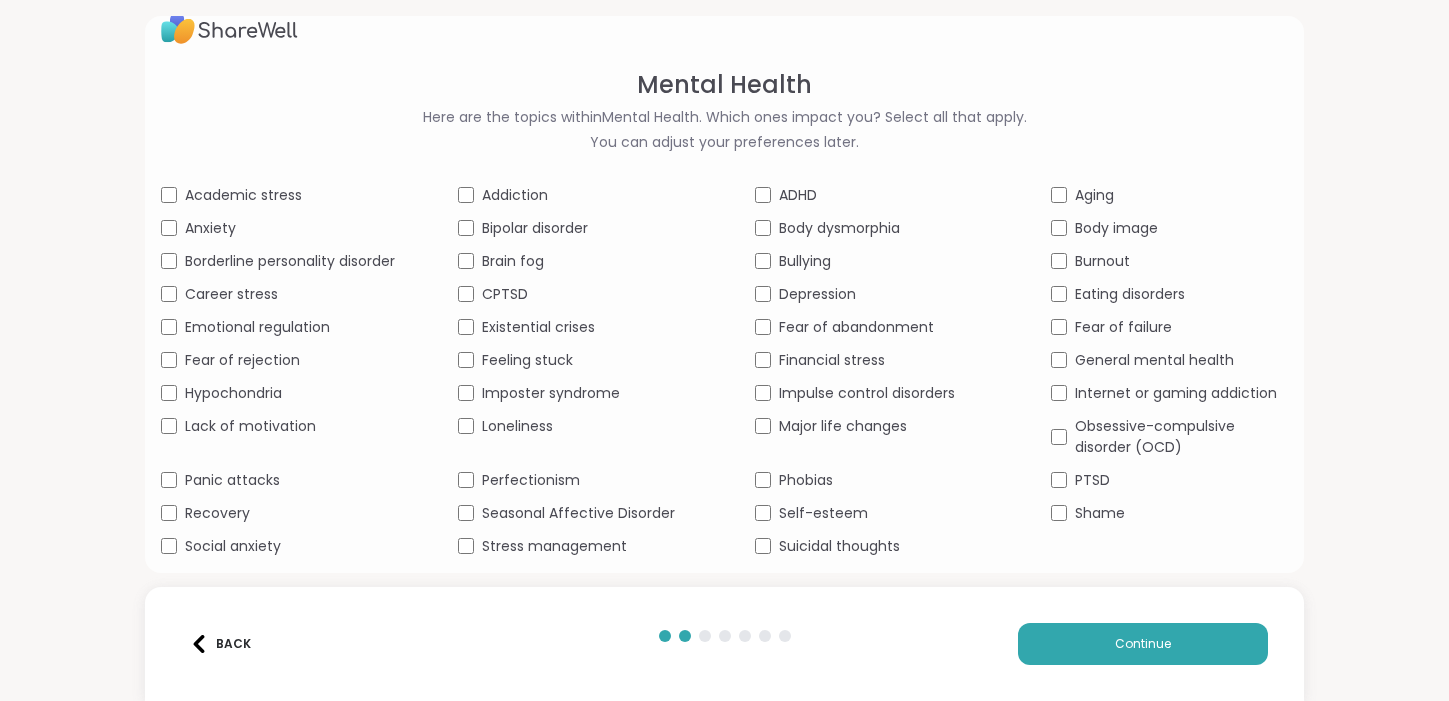 scroll, scrollTop: 48, scrollLeft: 0, axis: vertical 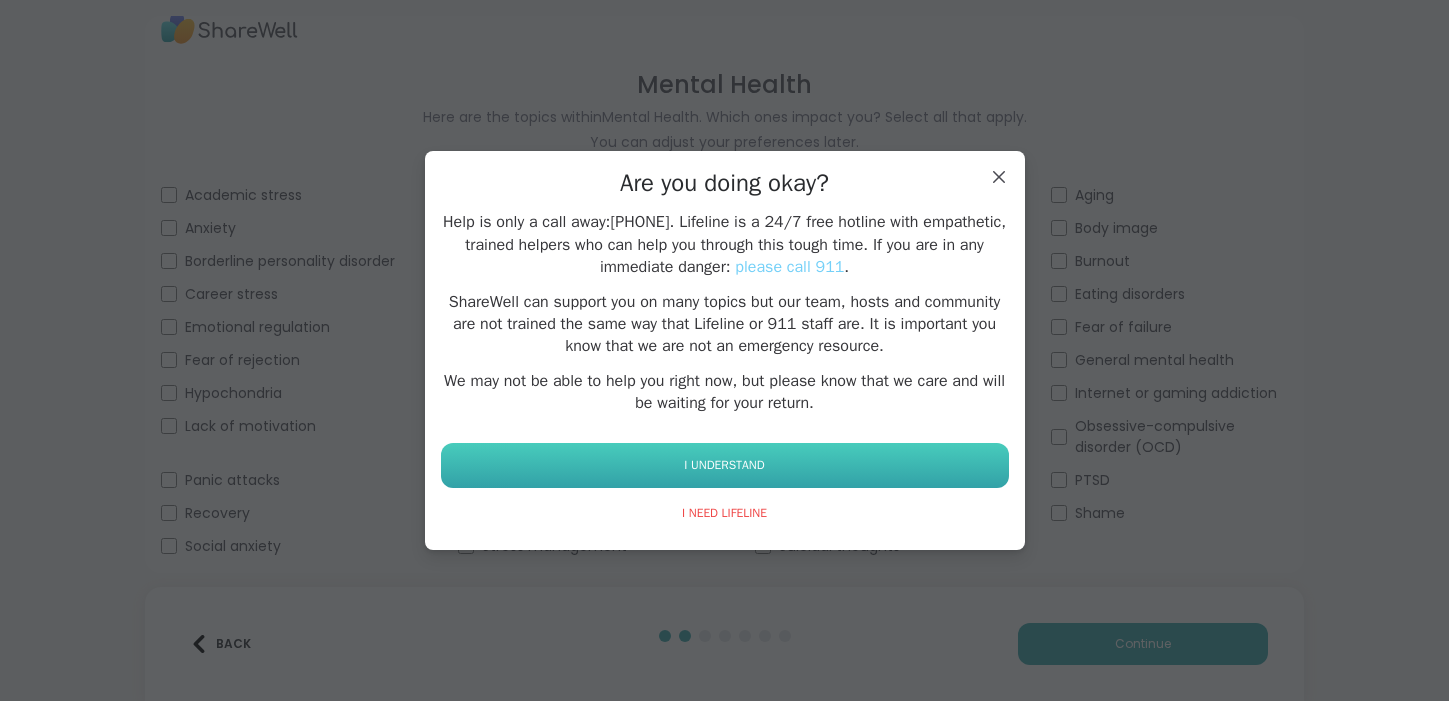 click on "I UNDERSTAND" at bounding box center [725, 465] 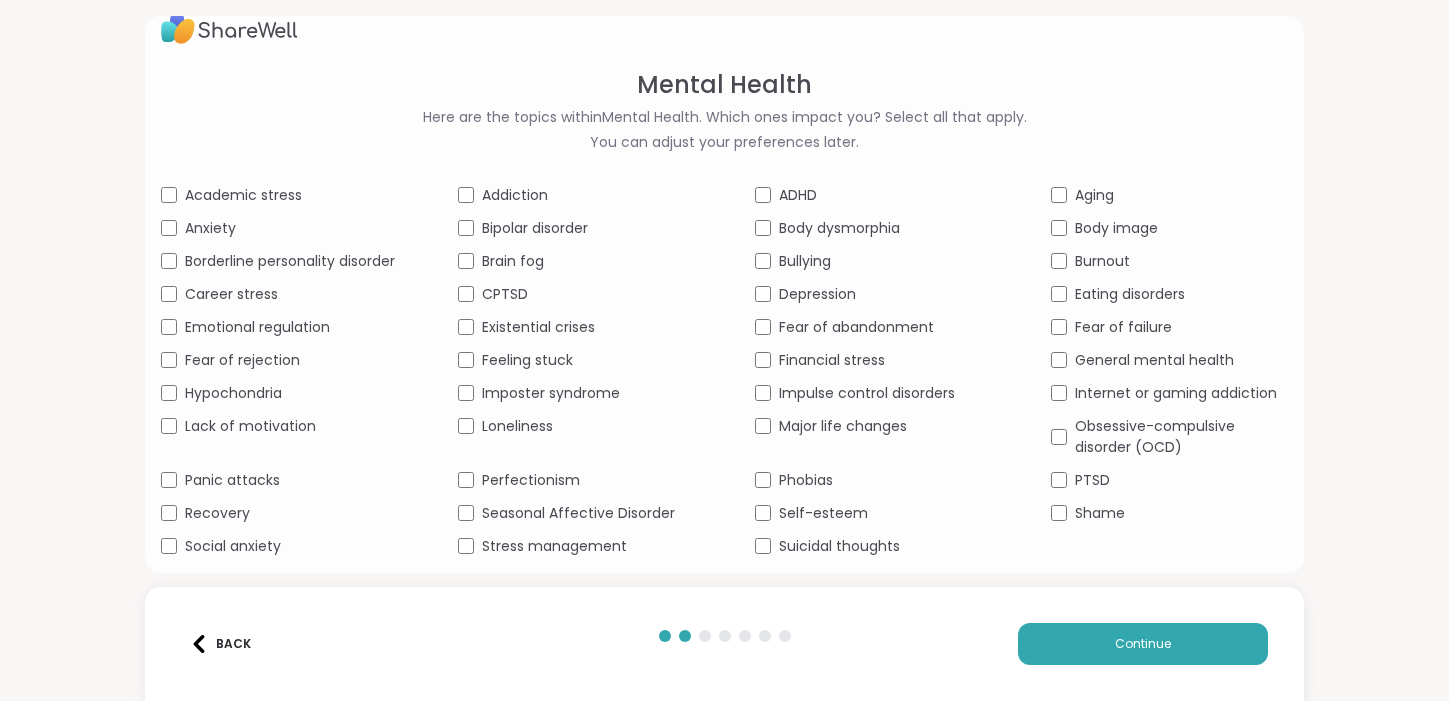 click on "General mental health" at bounding box center [1169, 360] 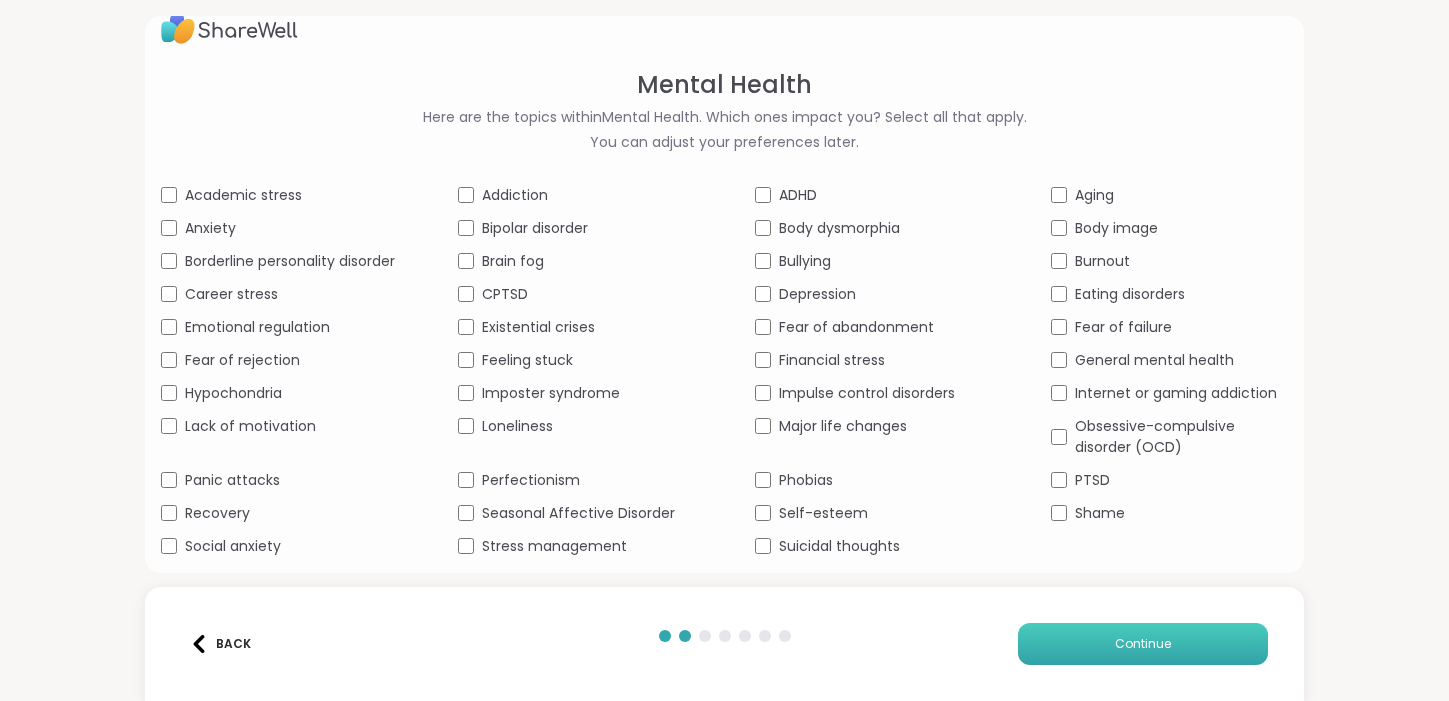 click on "Continue" at bounding box center (1143, 644) 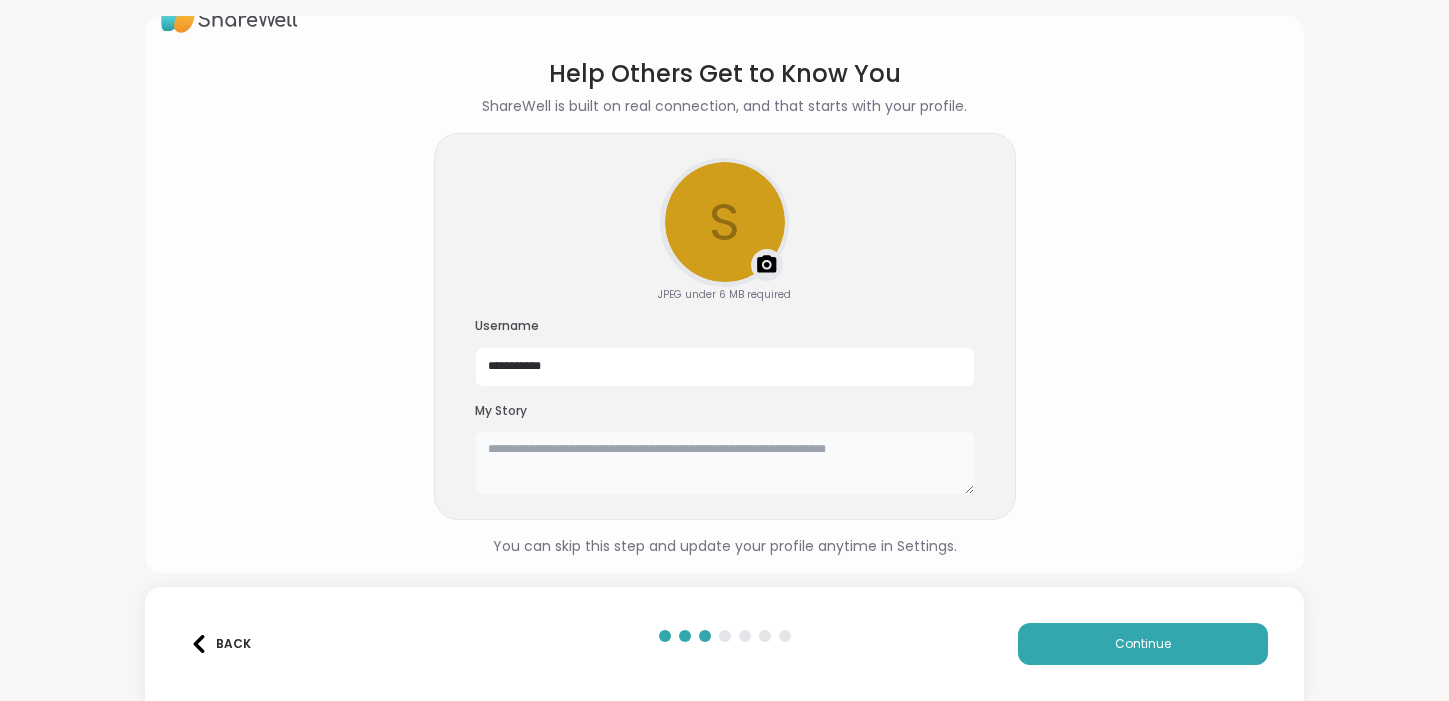 click at bounding box center (725, 463) 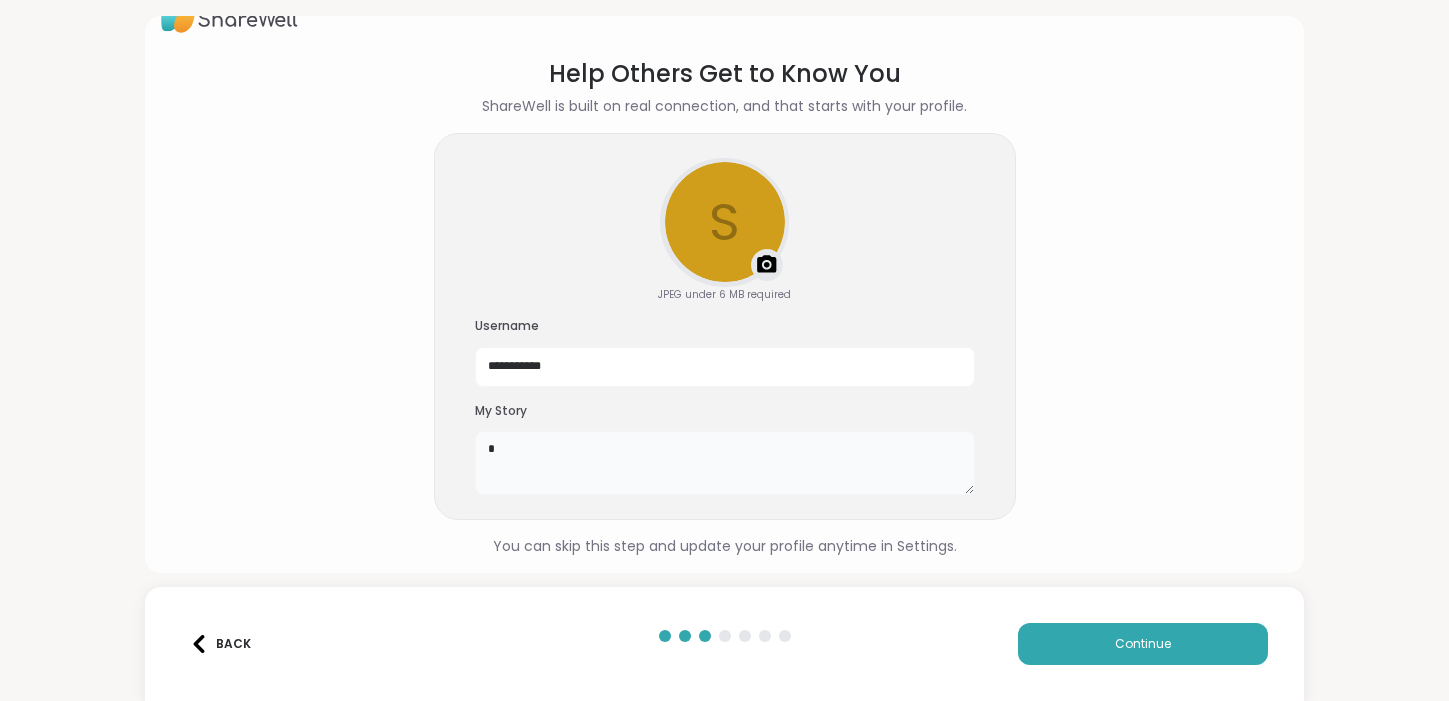 scroll, scrollTop: 37, scrollLeft: 0, axis: vertical 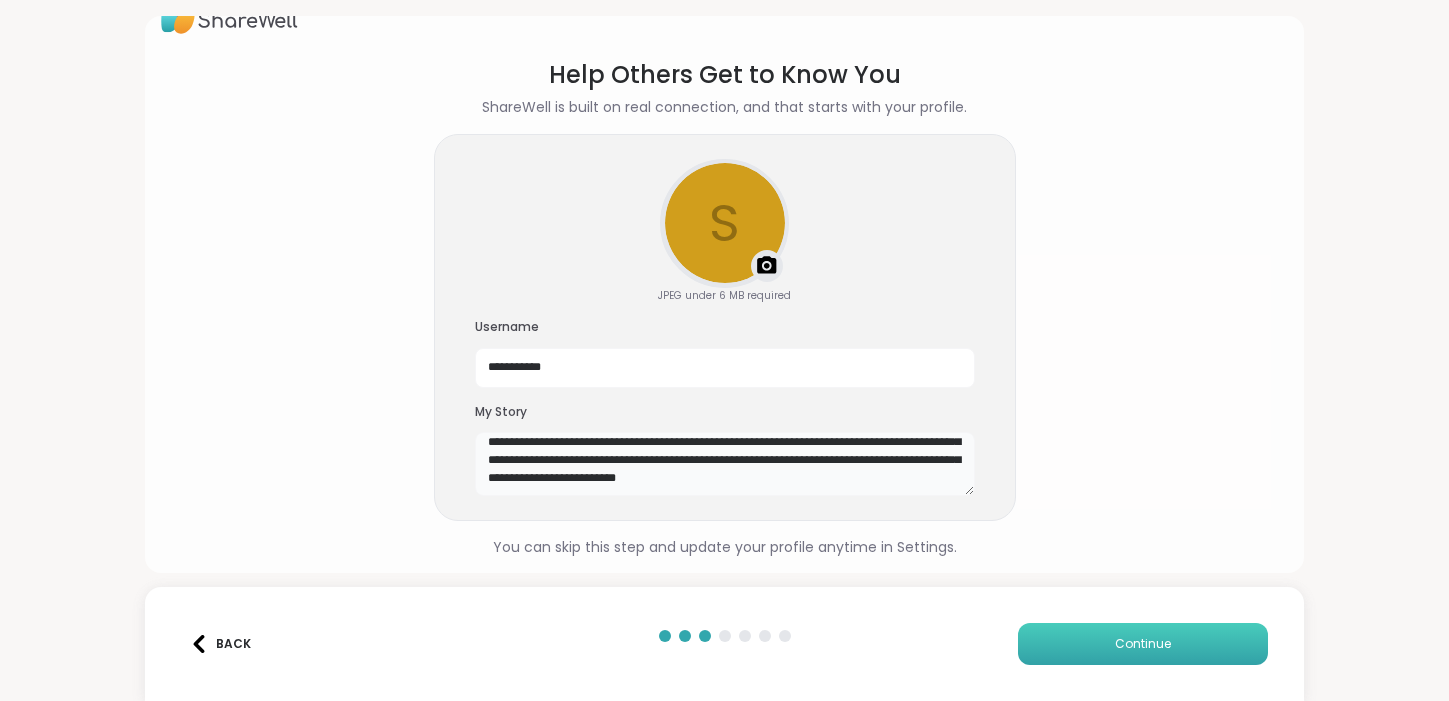 type on "**********" 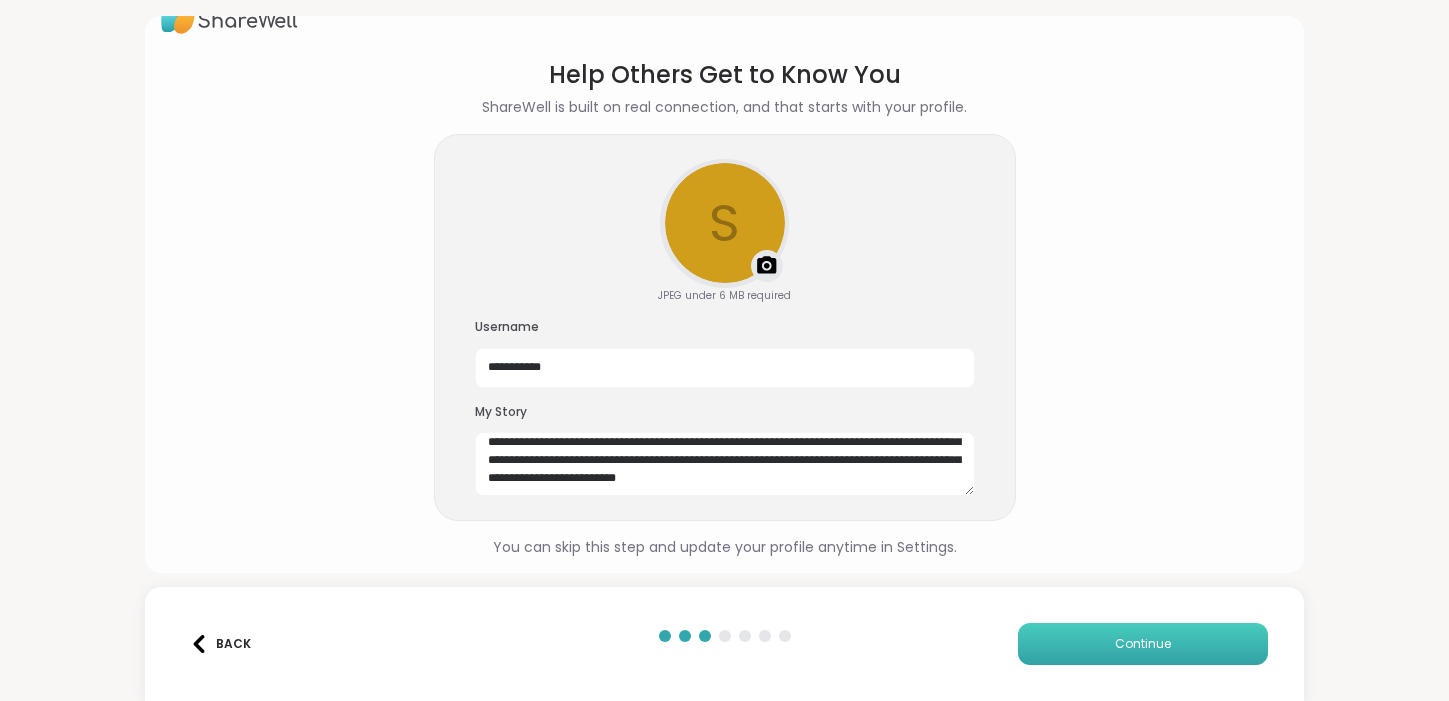click on "Continue" at bounding box center [1143, 644] 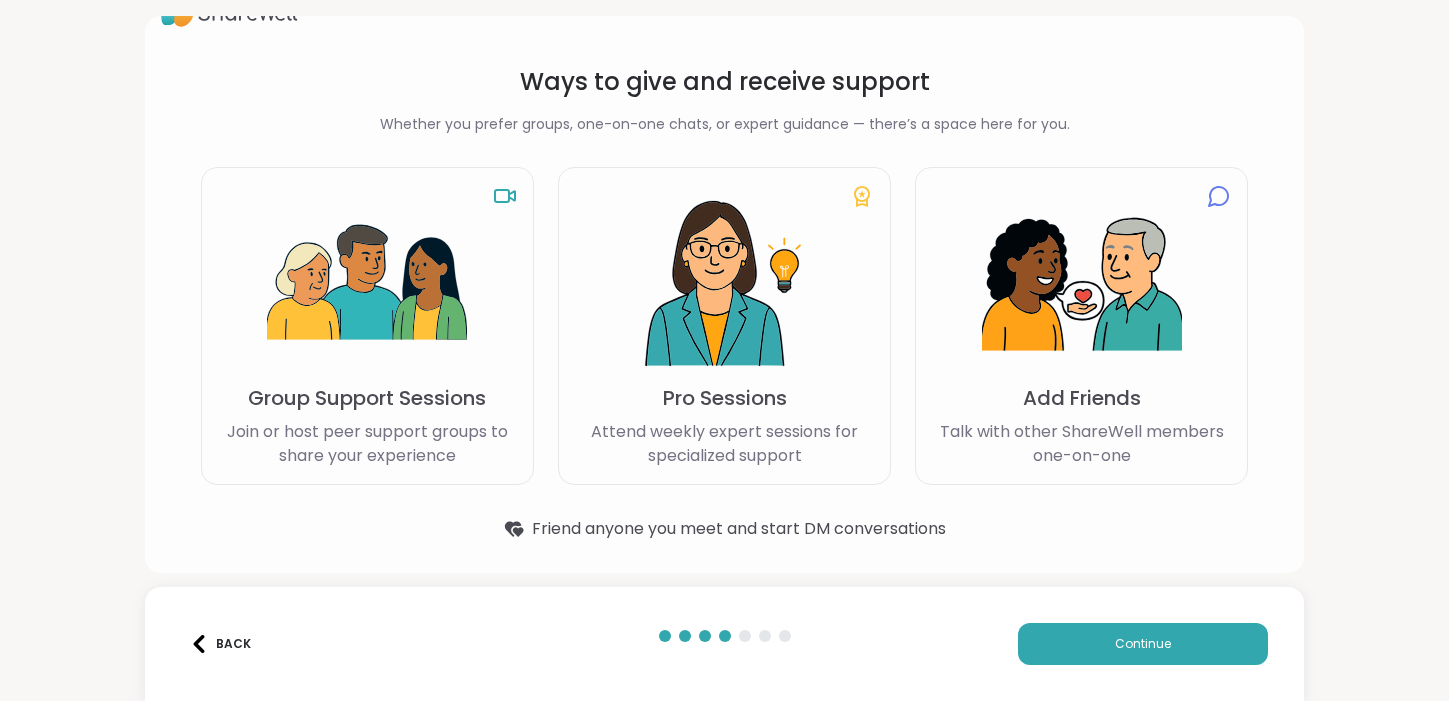 scroll, scrollTop: 44, scrollLeft: 0, axis: vertical 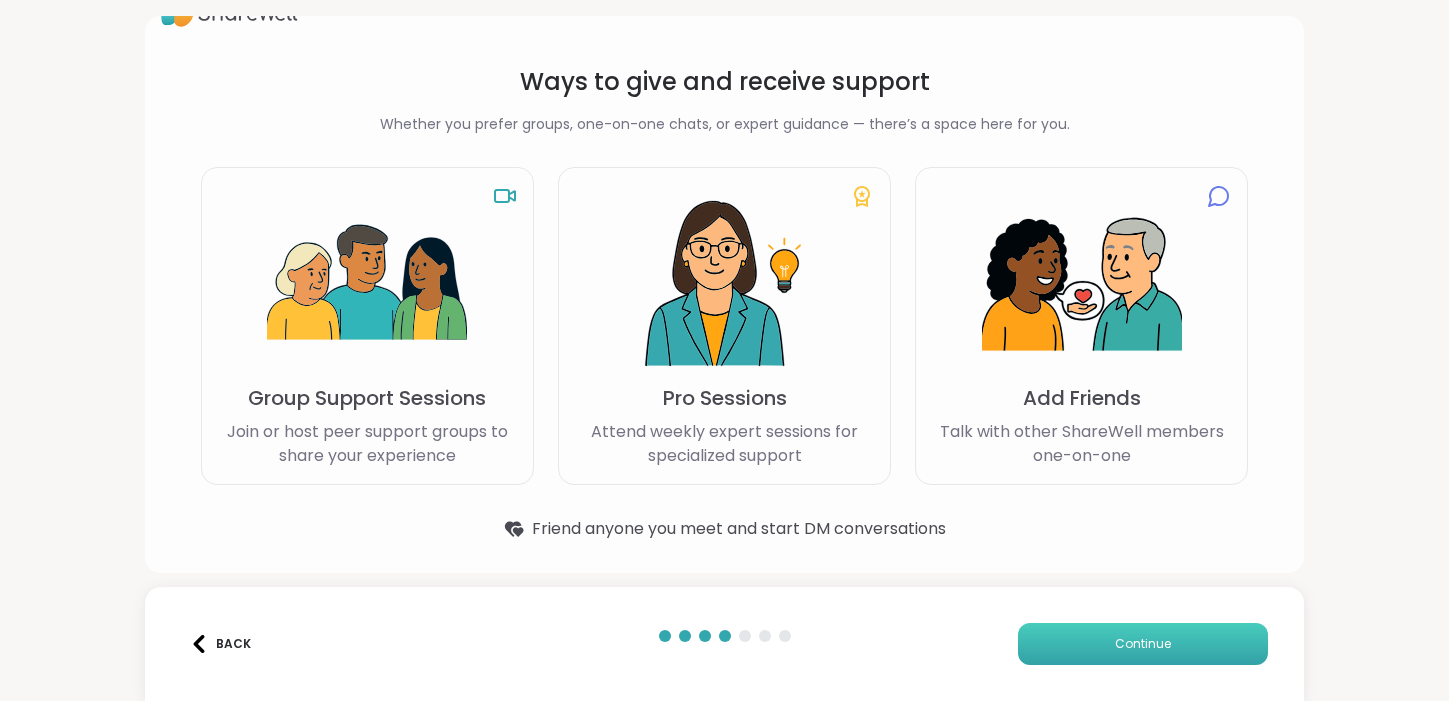 click on "Continue" at bounding box center (1143, 644) 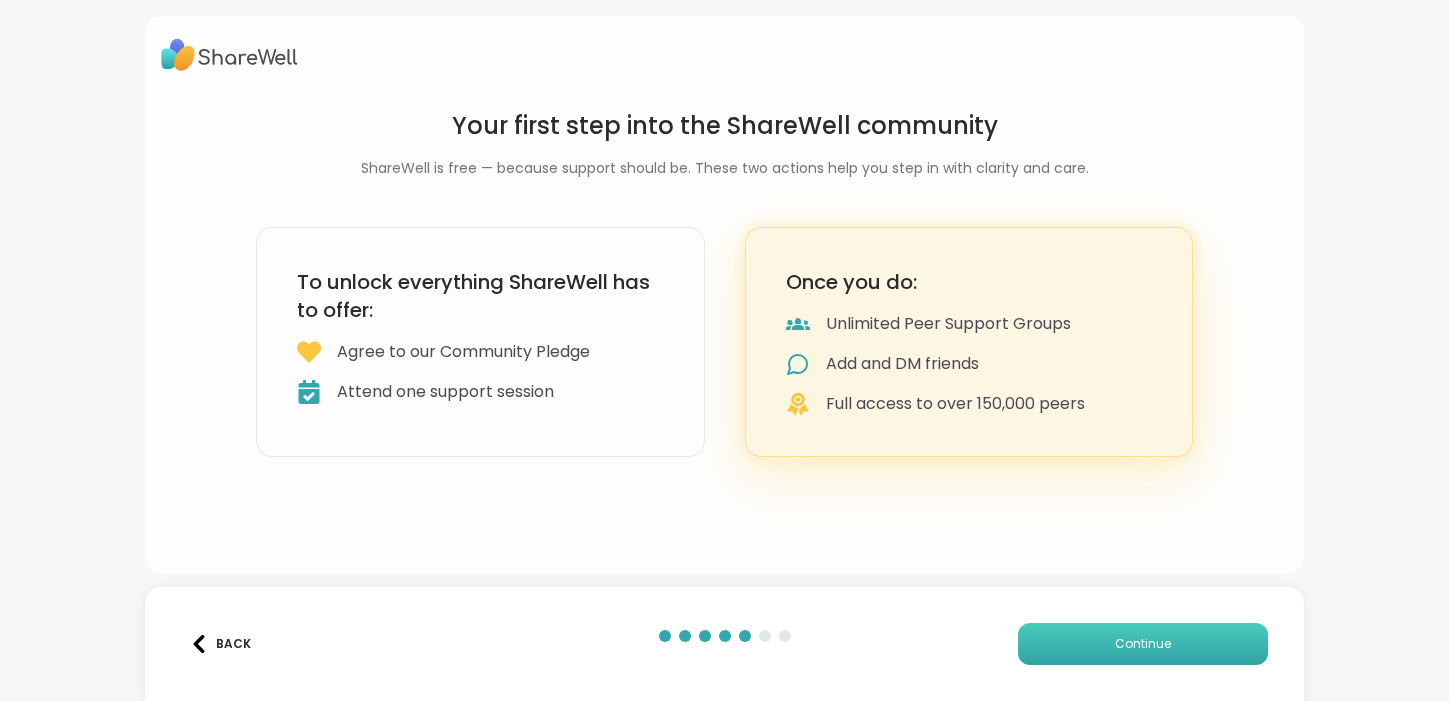 scroll, scrollTop: 0, scrollLeft: 0, axis: both 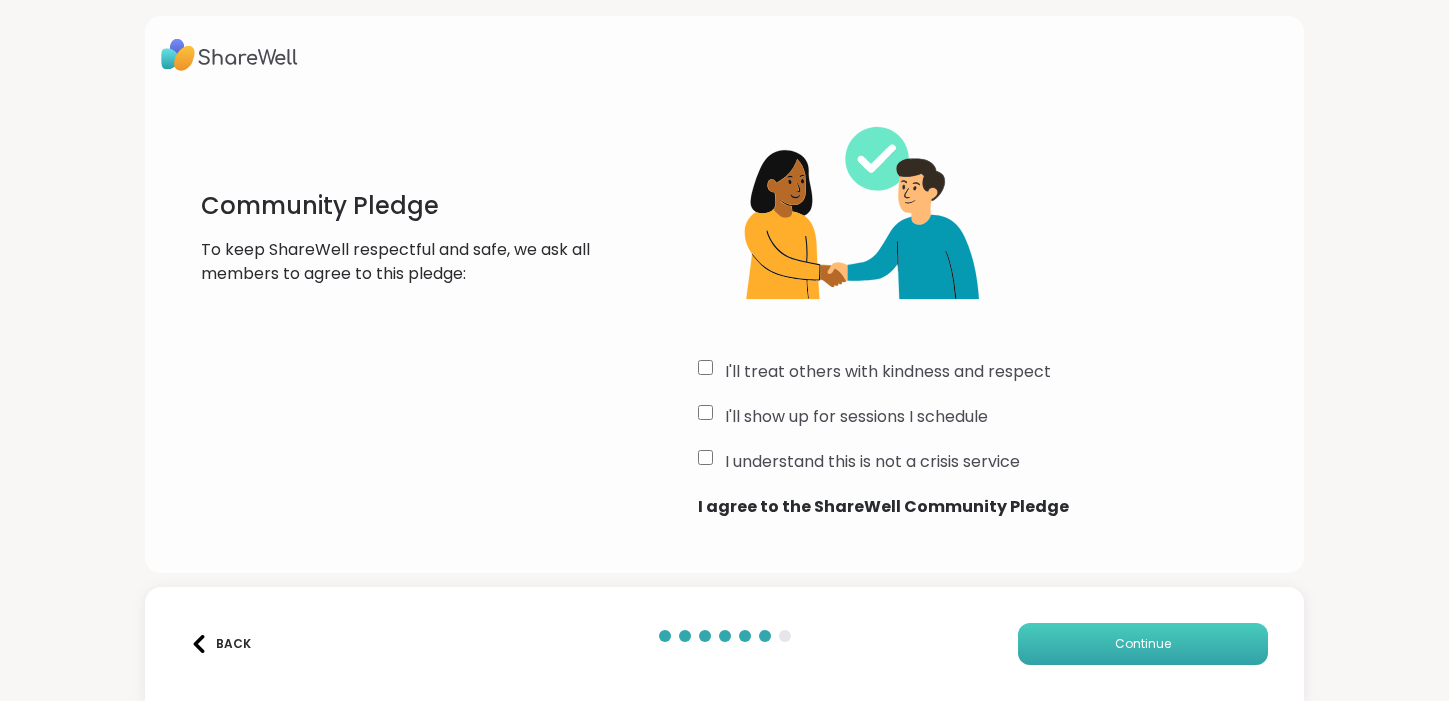 click on "Continue" at bounding box center [1143, 644] 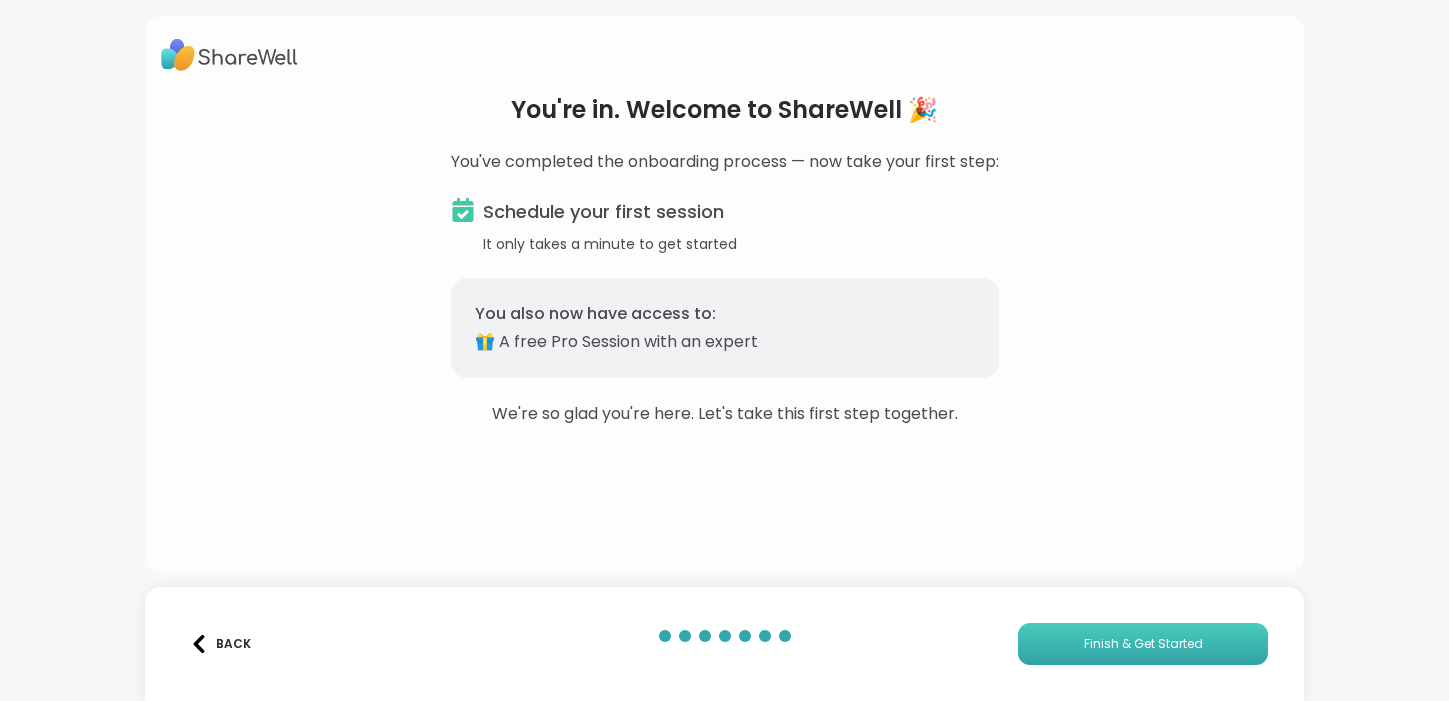 click on "Finish & Get Started" at bounding box center (1143, 644) 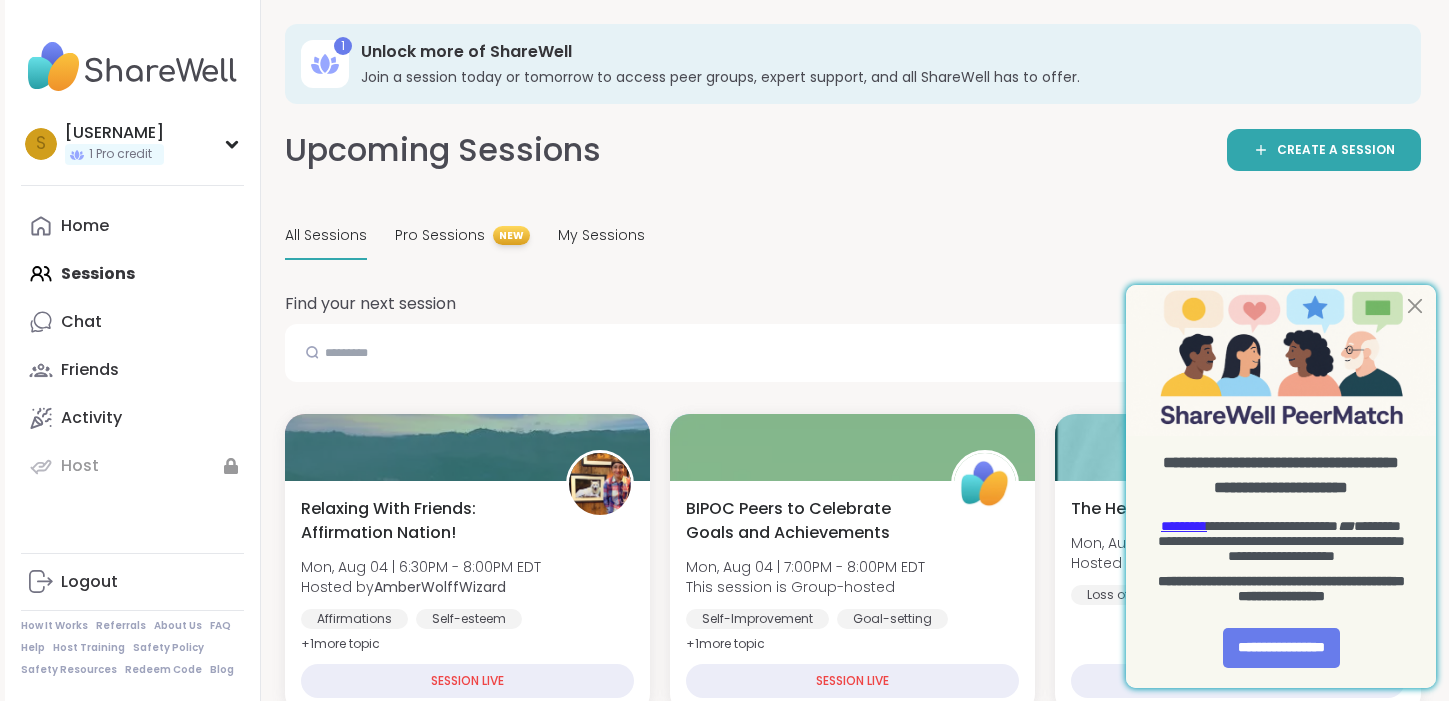 scroll, scrollTop: 0, scrollLeft: 0, axis: both 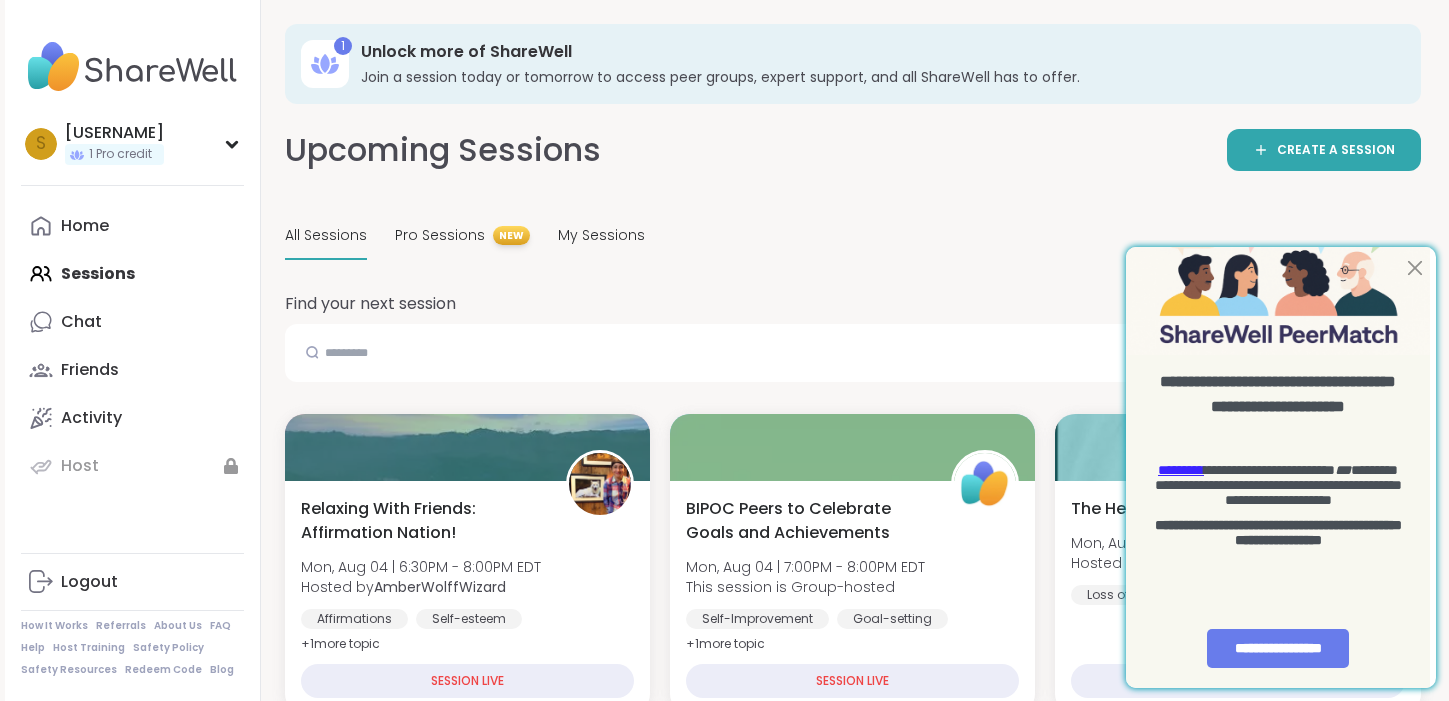 click on "Search" at bounding box center (820, 353) 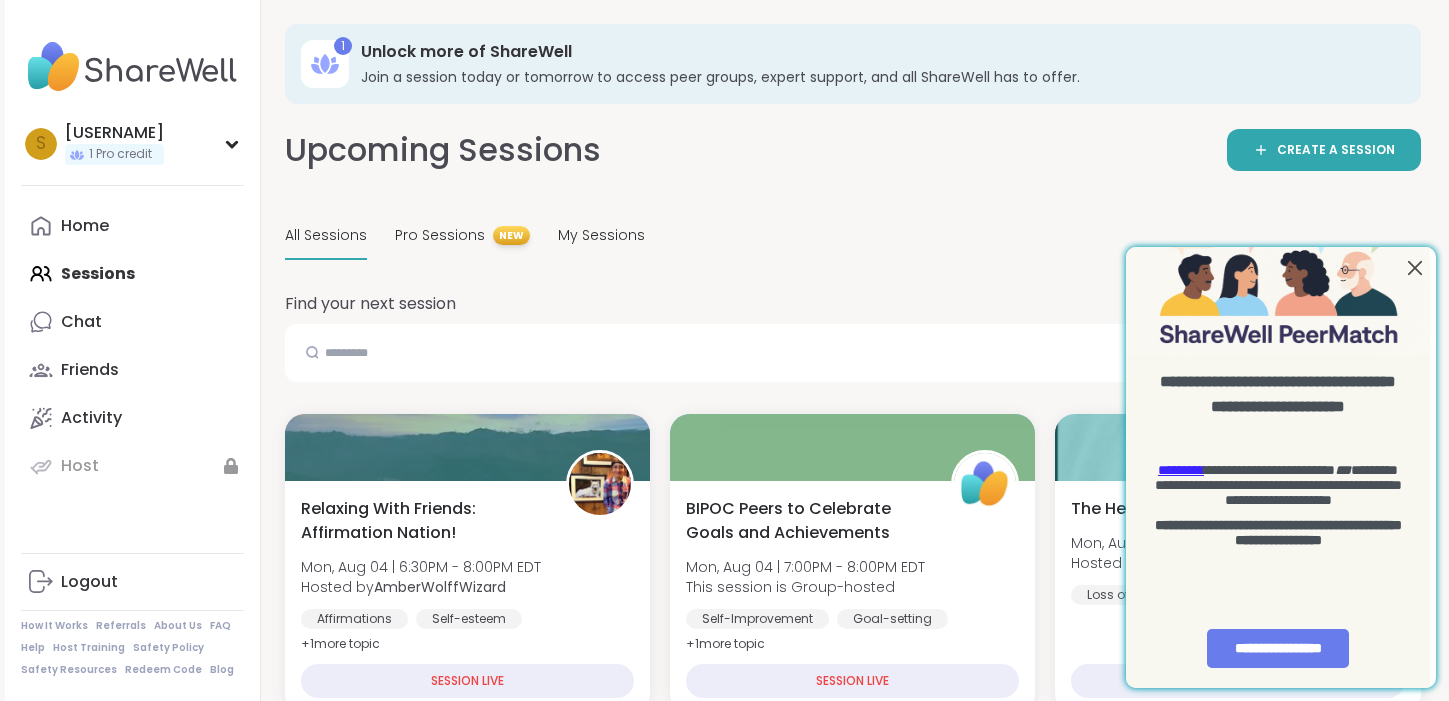 click at bounding box center [1415, 268] 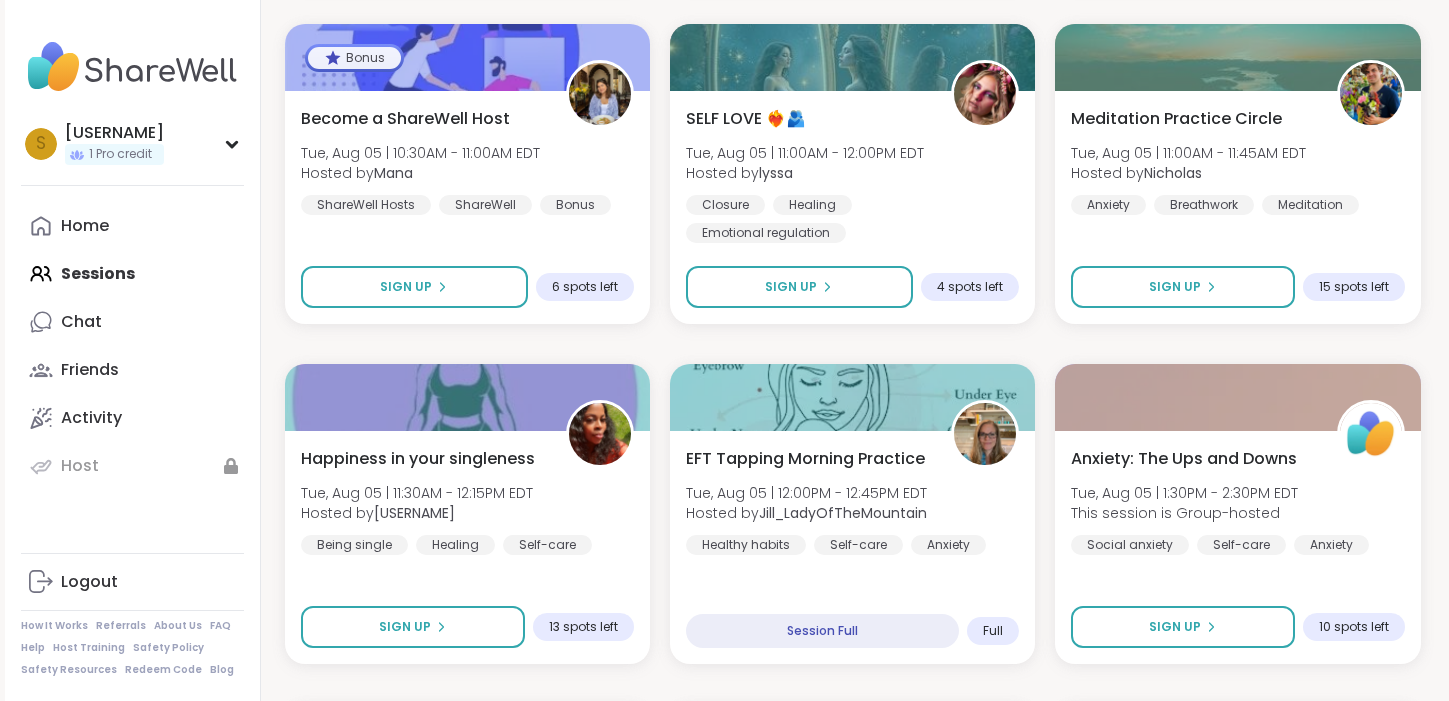 scroll, scrollTop: 3468, scrollLeft: 0, axis: vertical 